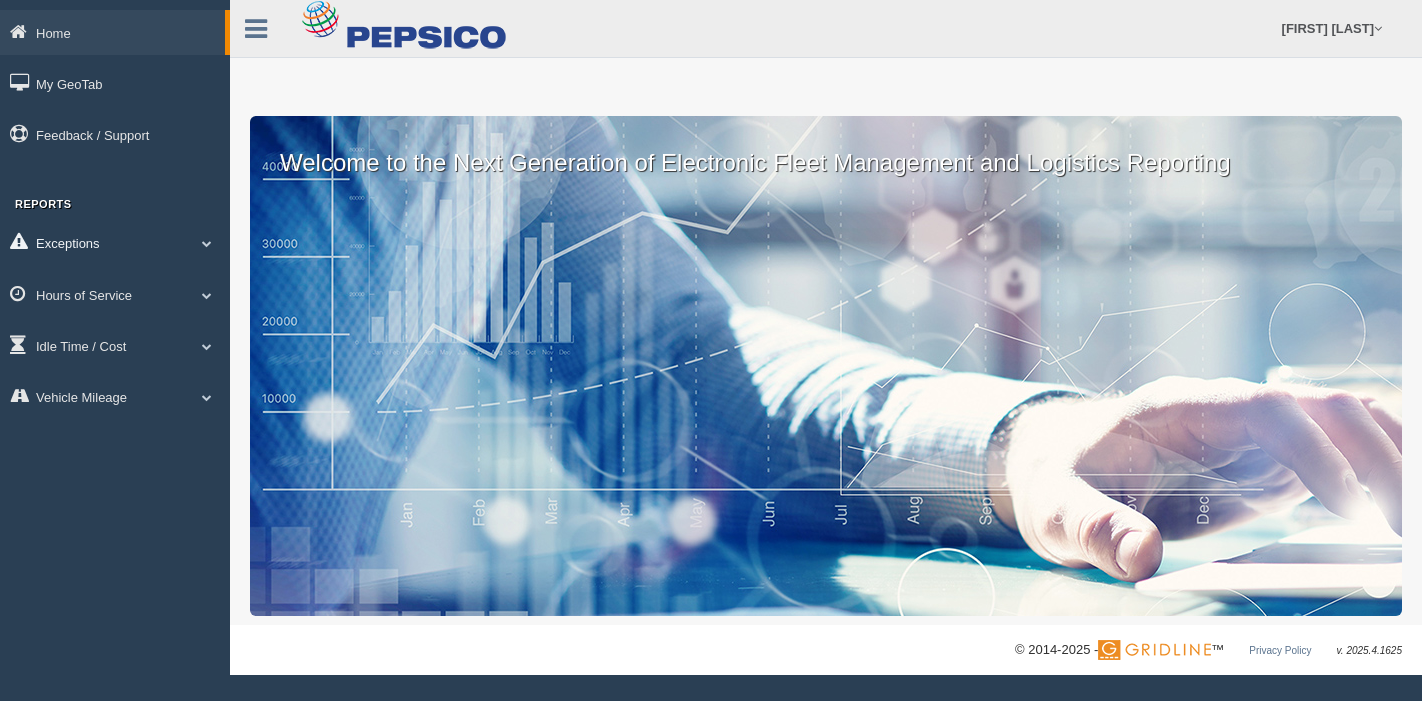 scroll, scrollTop: 0, scrollLeft: 0, axis: both 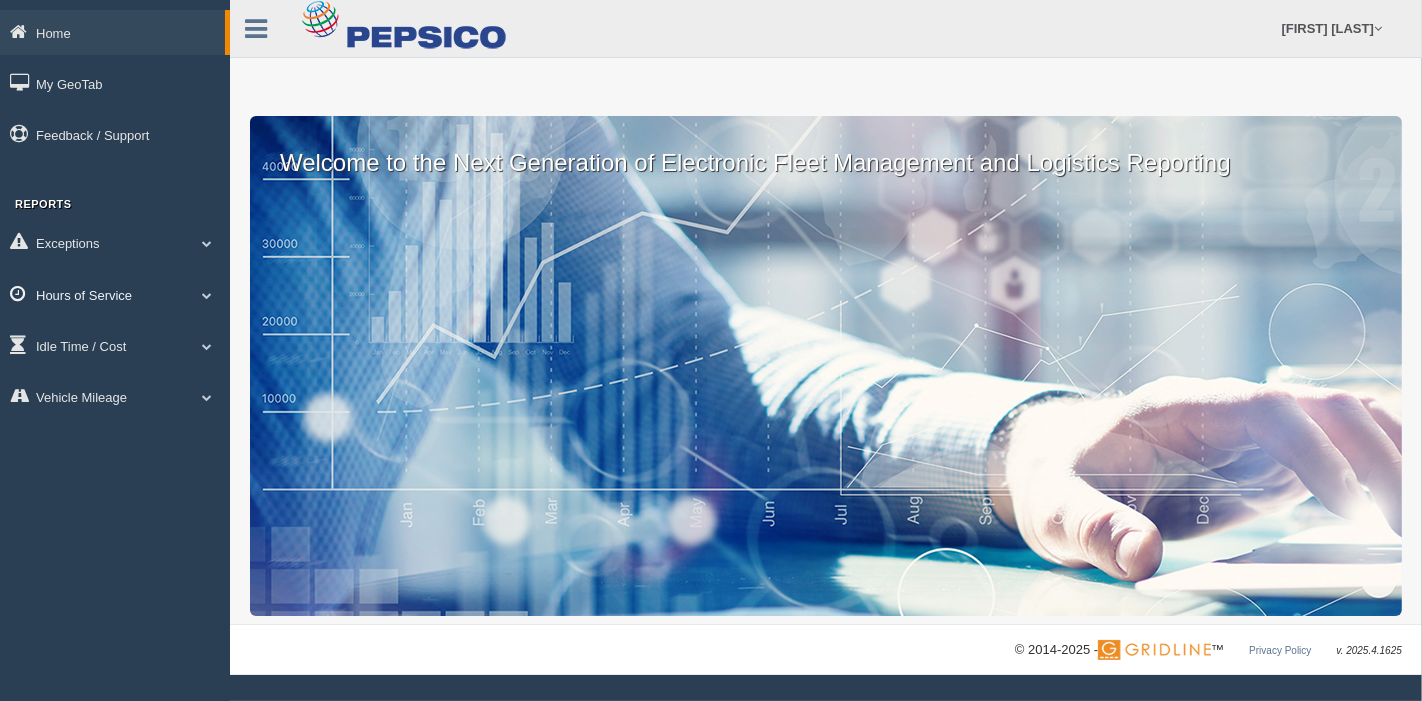click on "Hours of Service" at bounding box center (115, 294) 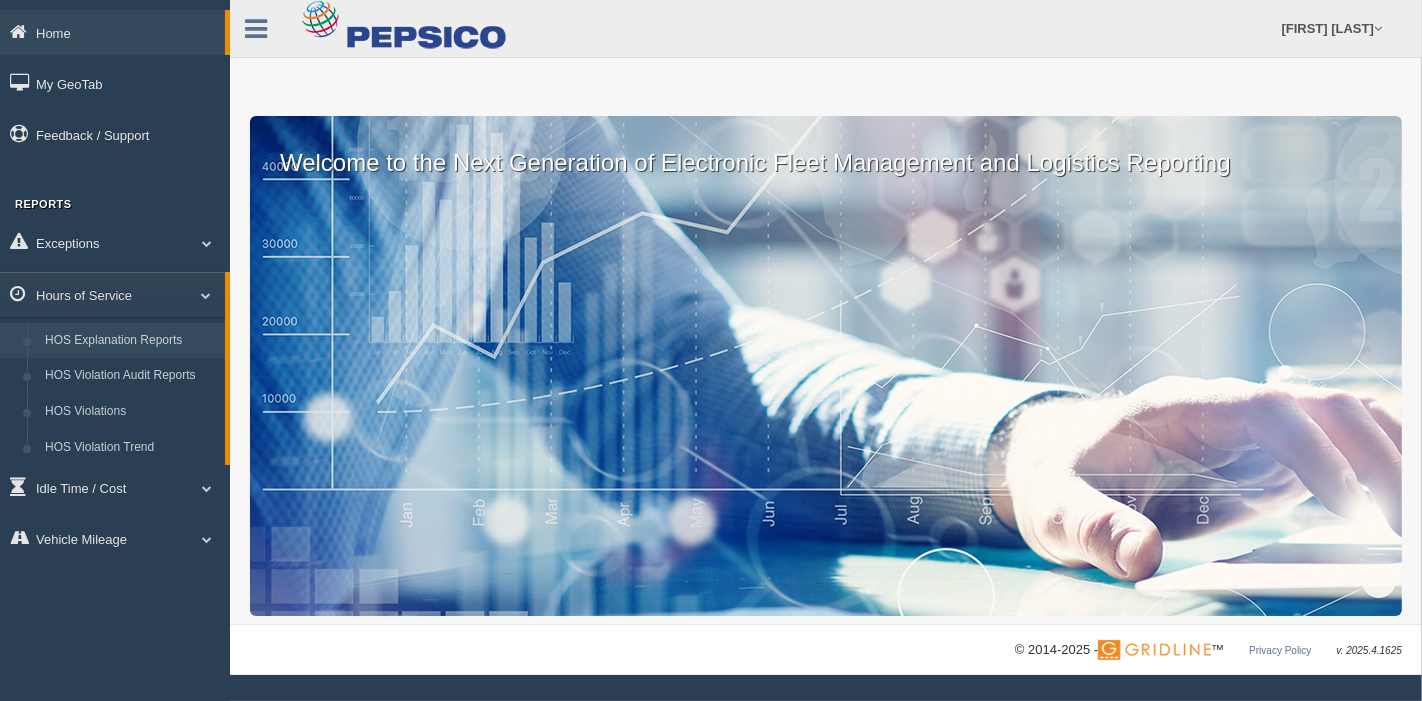 click on "HOS Explanation Reports" at bounding box center (130, 341) 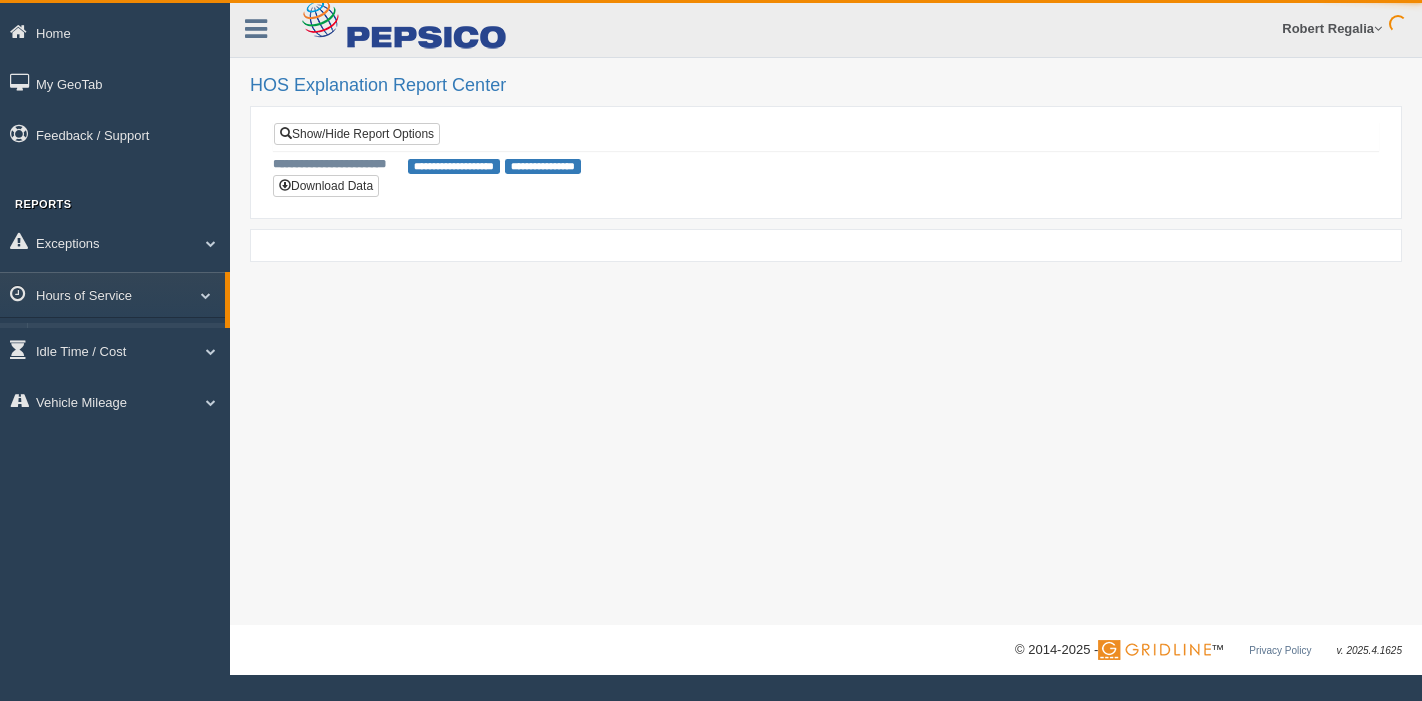 scroll, scrollTop: 0, scrollLeft: 0, axis: both 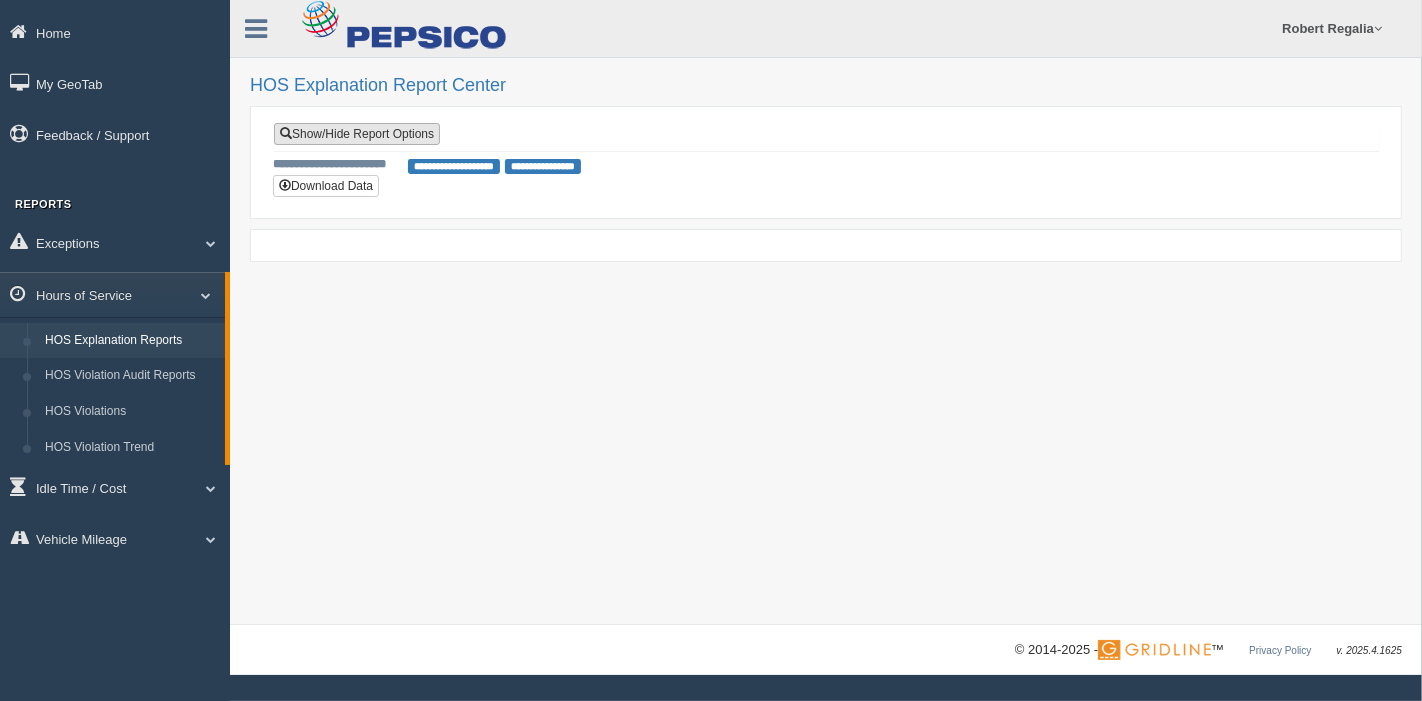 click on "Show/Hide Report Options" at bounding box center (357, 134) 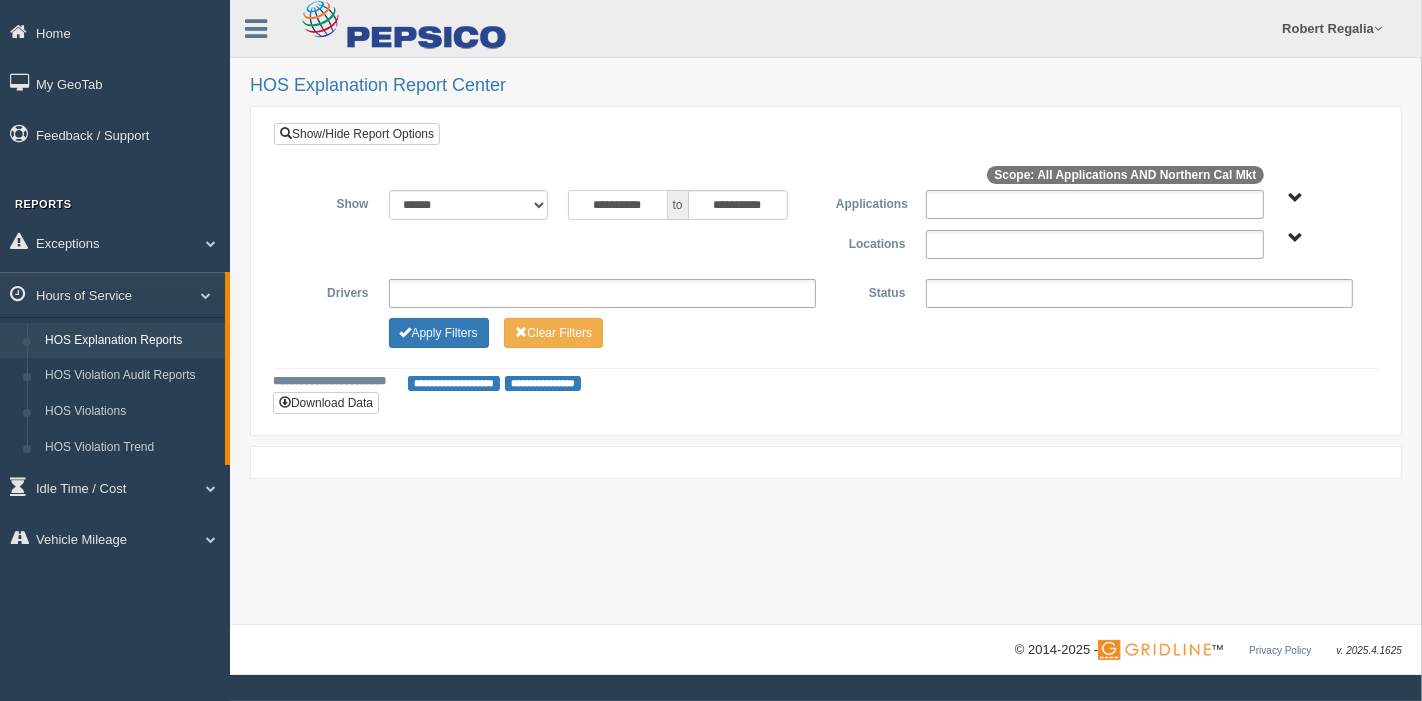 click on "**********" at bounding box center (618, 205) 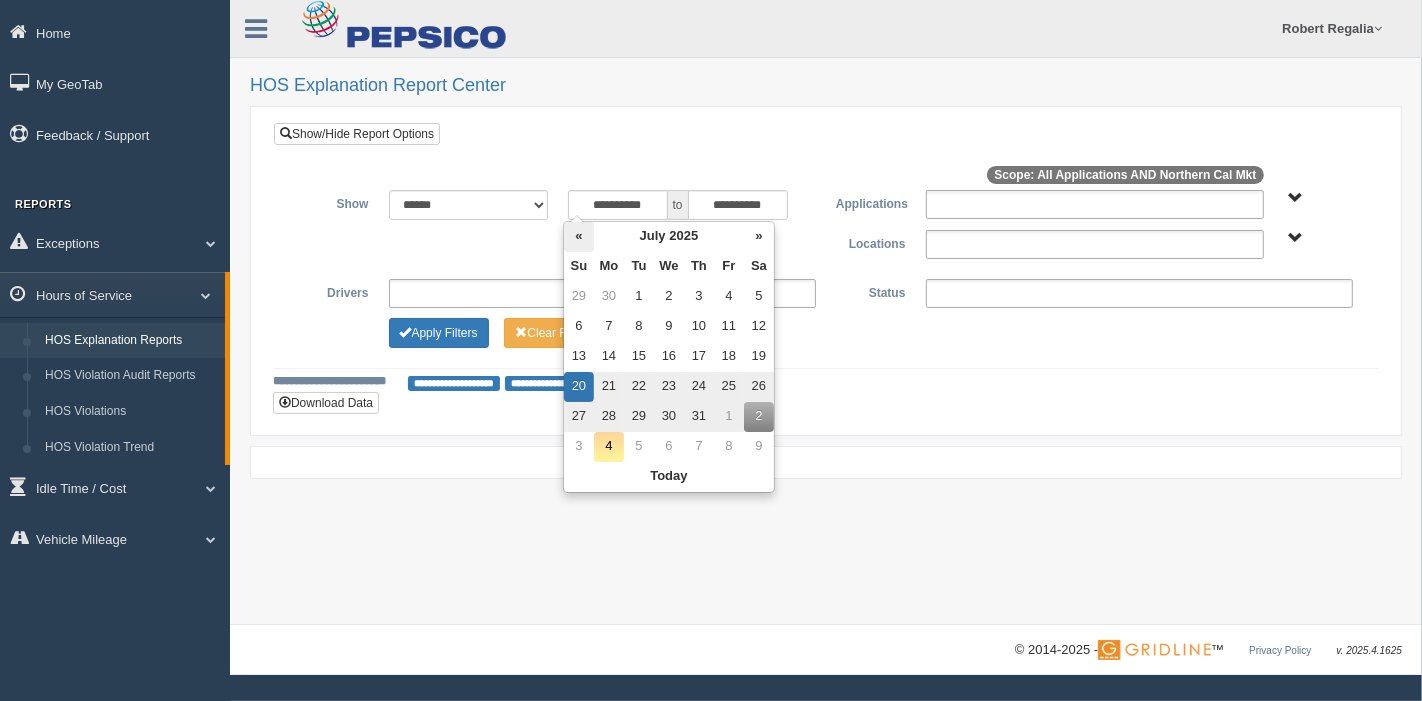 click on "«" at bounding box center [579, 237] 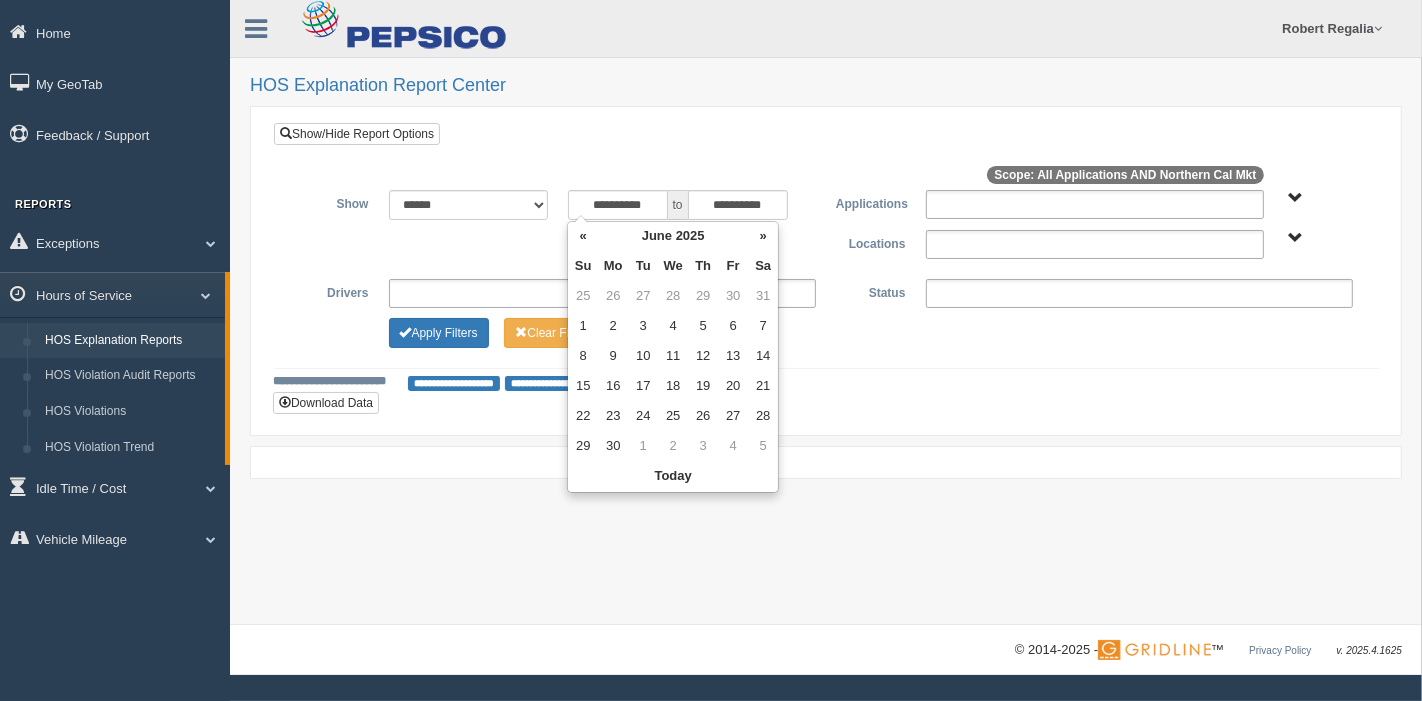 click on "«" at bounding box center [583, 237] 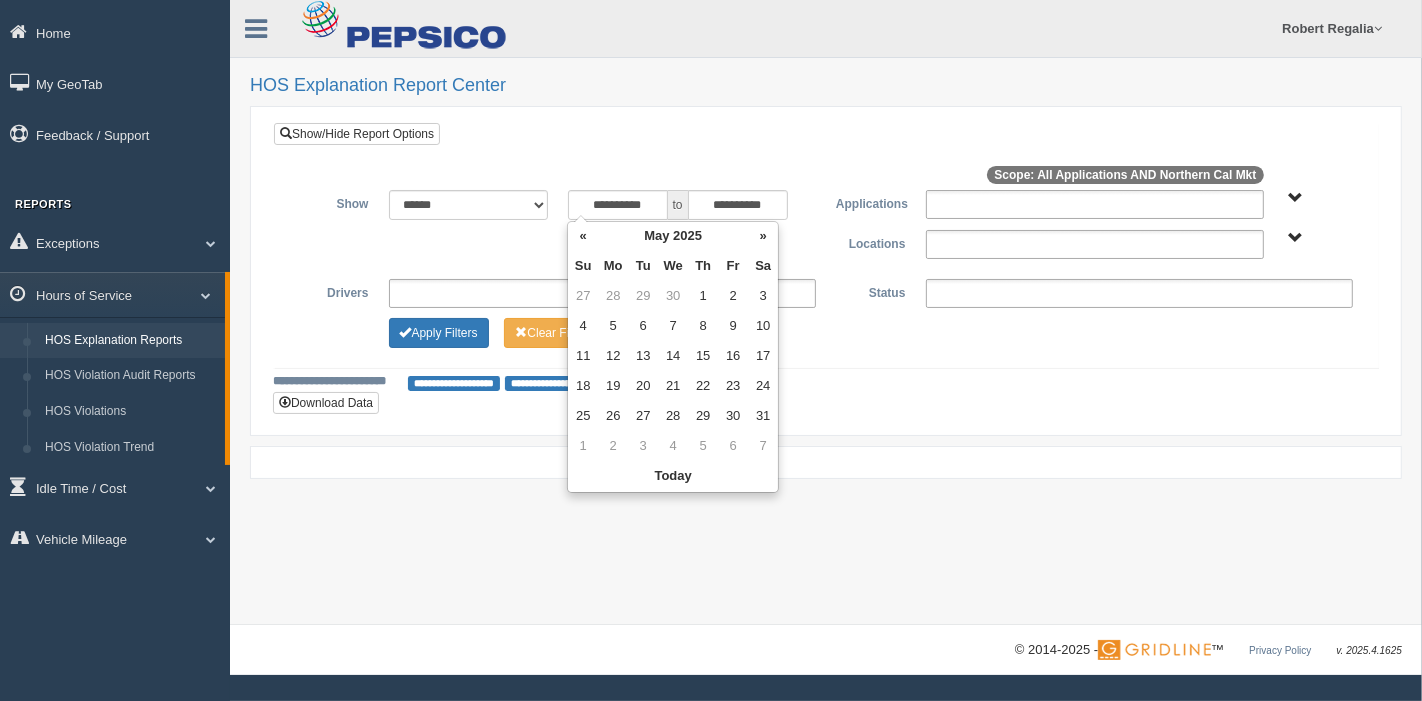 click on "«" at bounding box center (583, 237) 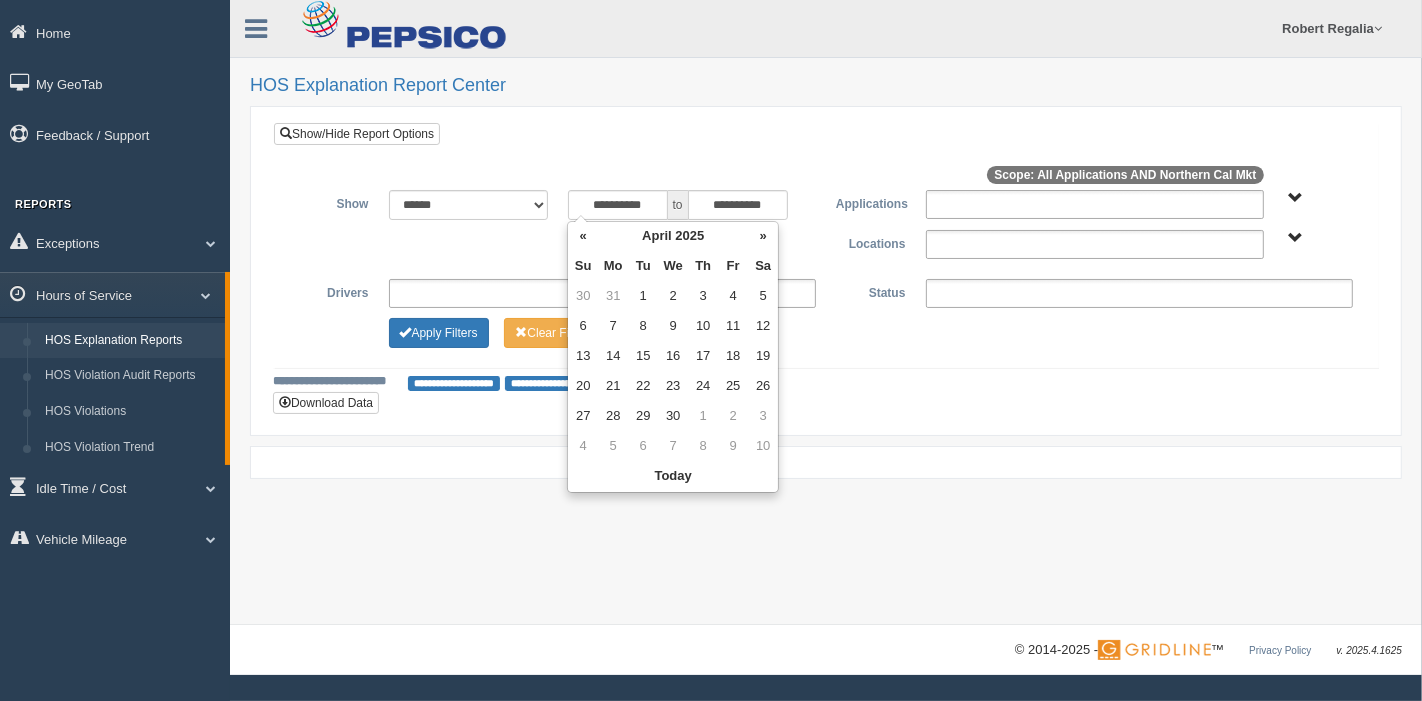 click on "«" at bounding box center [583, 237] 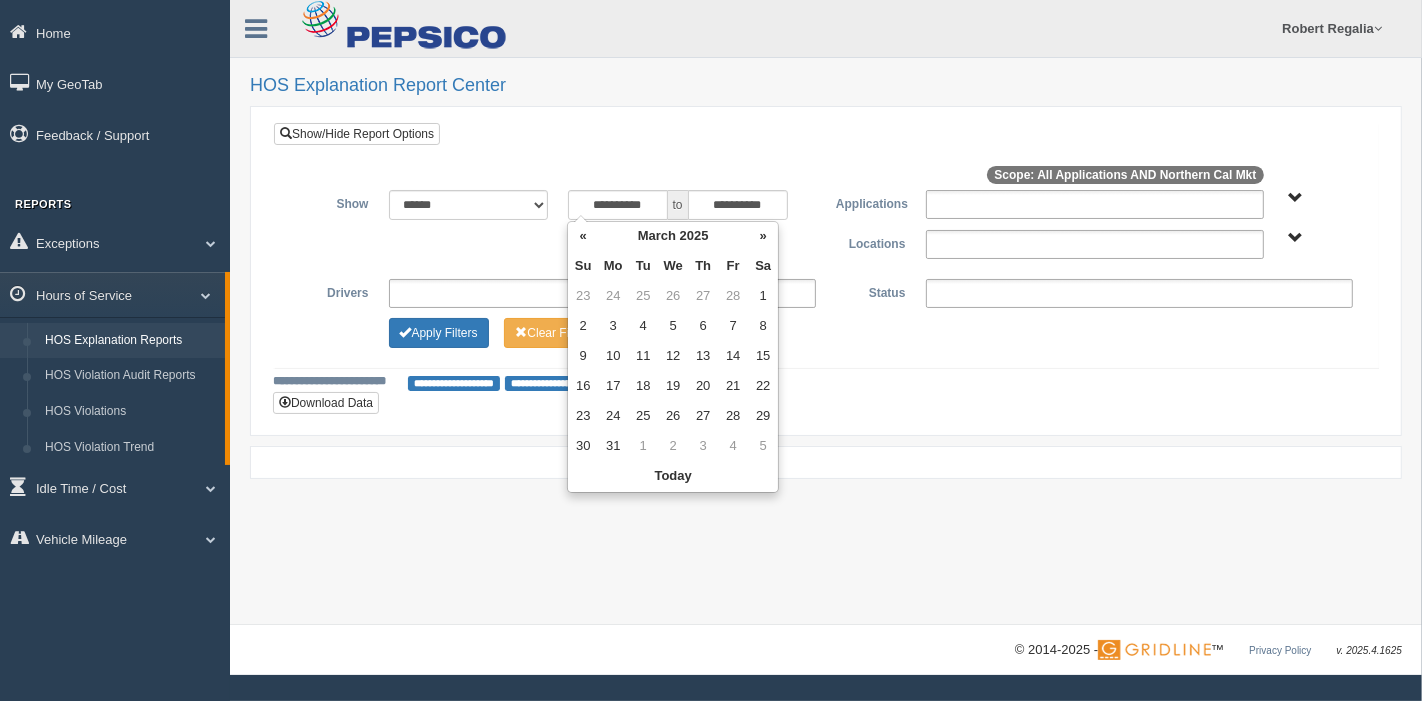 click on "«" at bounding box center [583, 237] 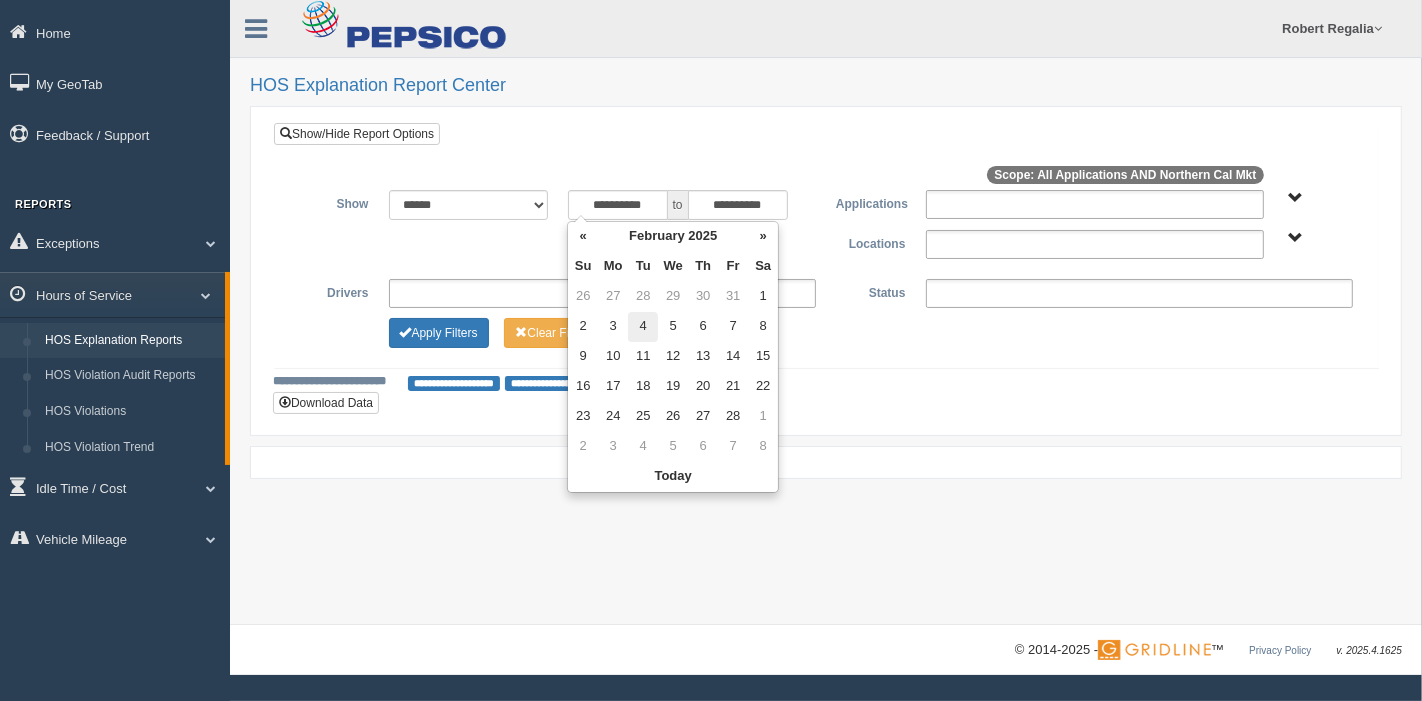 click on "4" at bounding box center [643, 327] 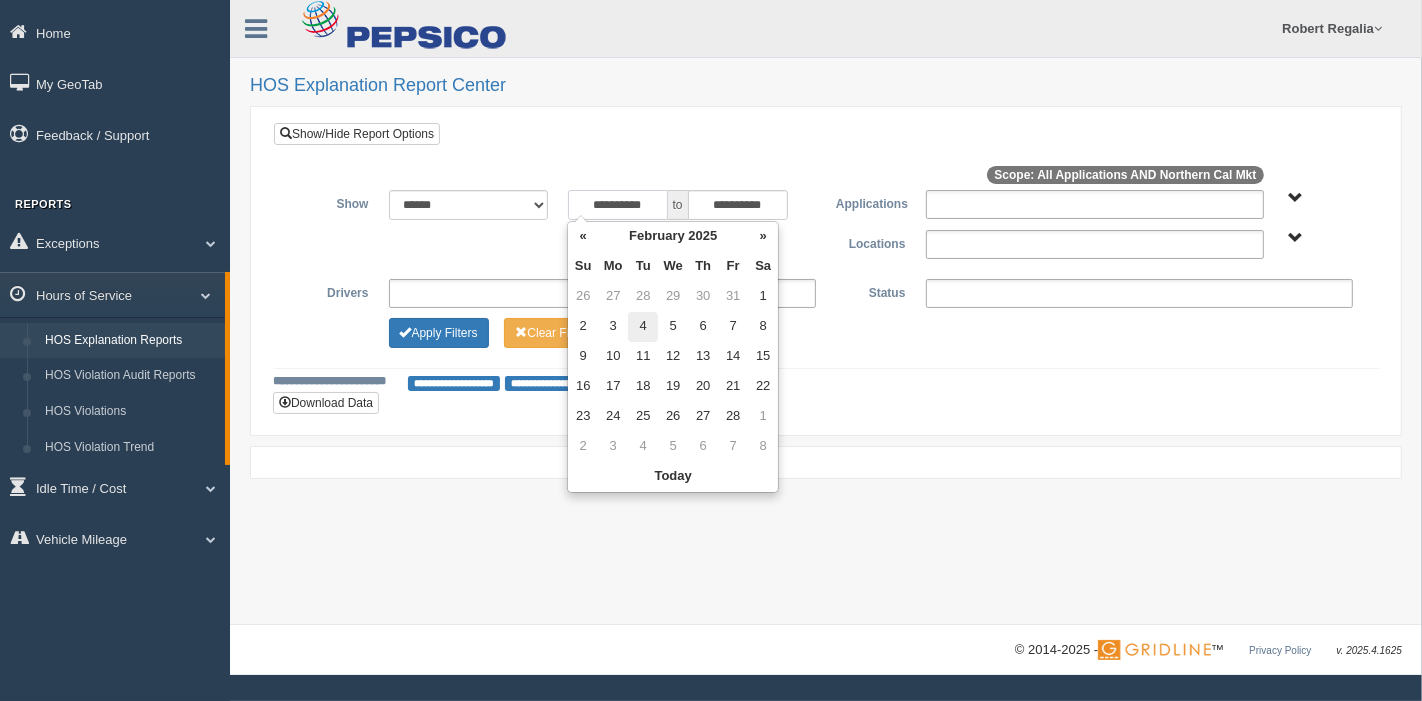 type on "**********" 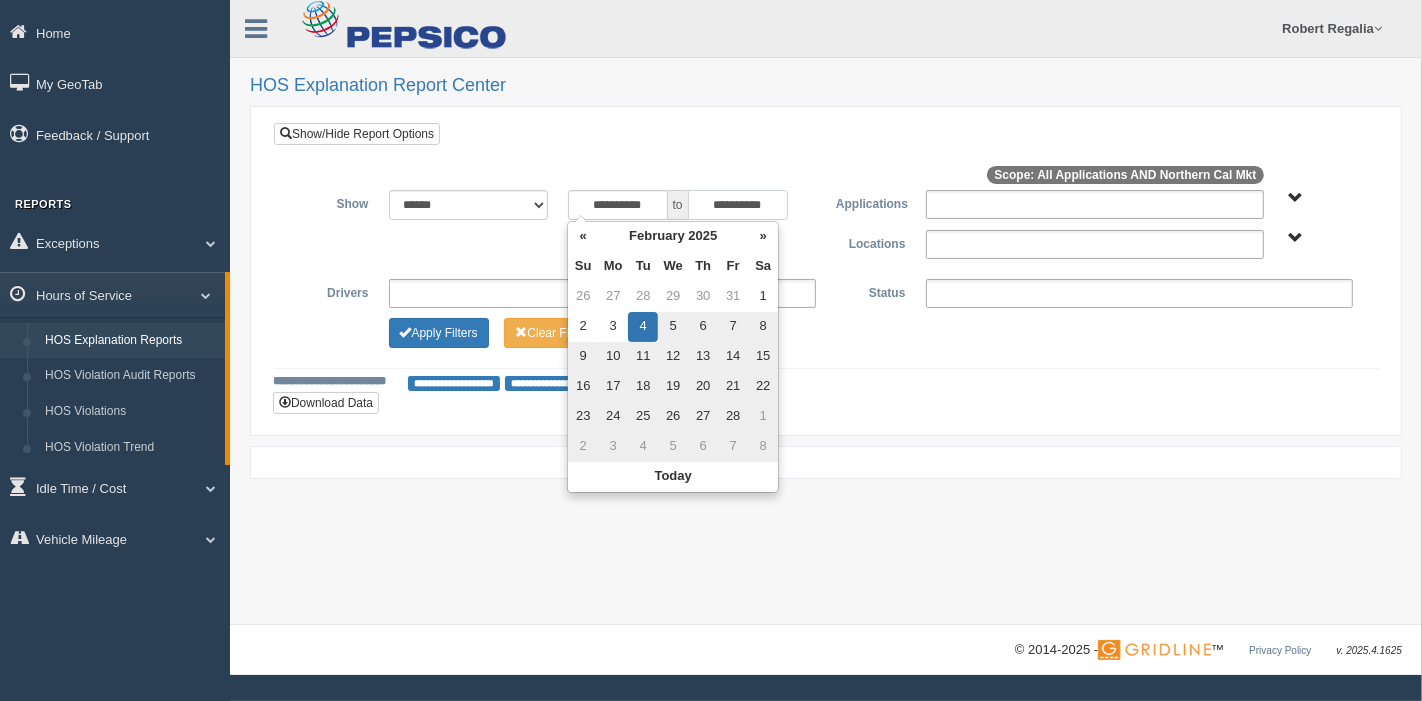 click on "**********" at bounding box center [738, 205] 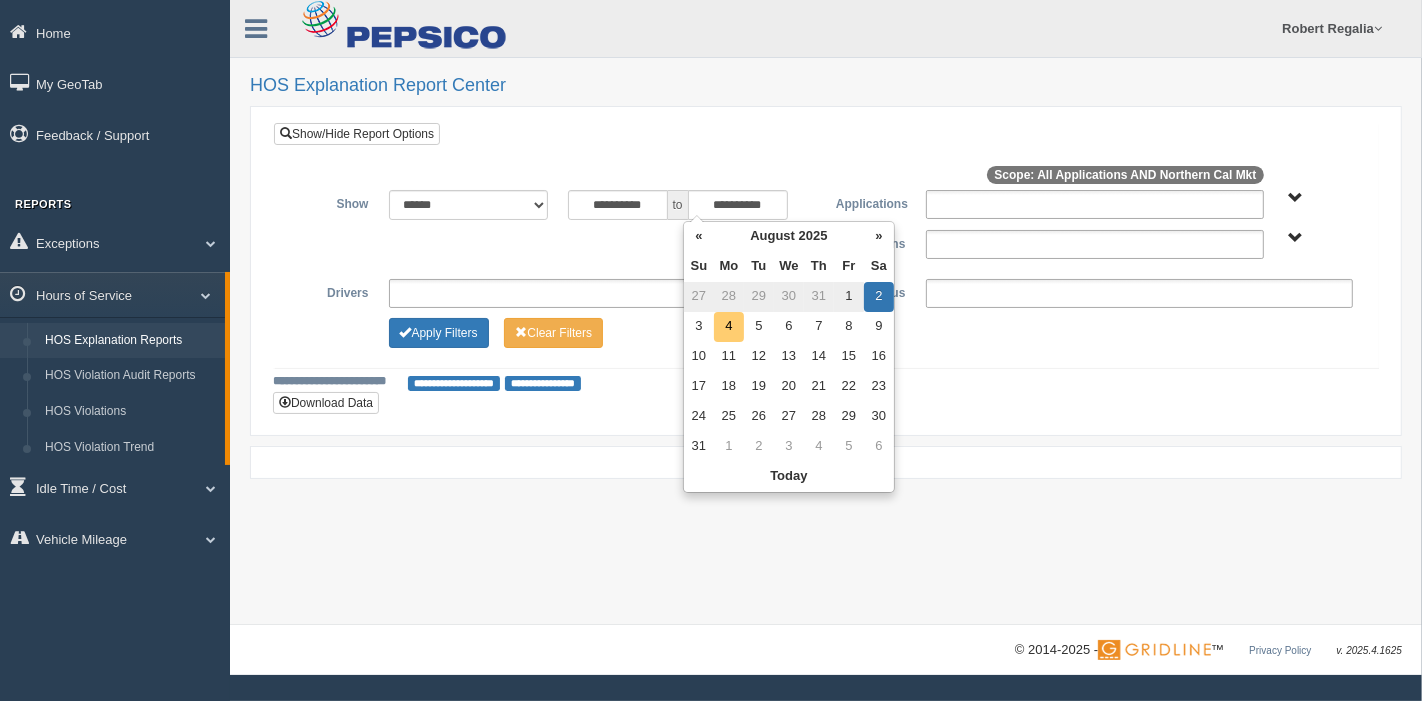 click on "4" at bounding box center (729, 327) 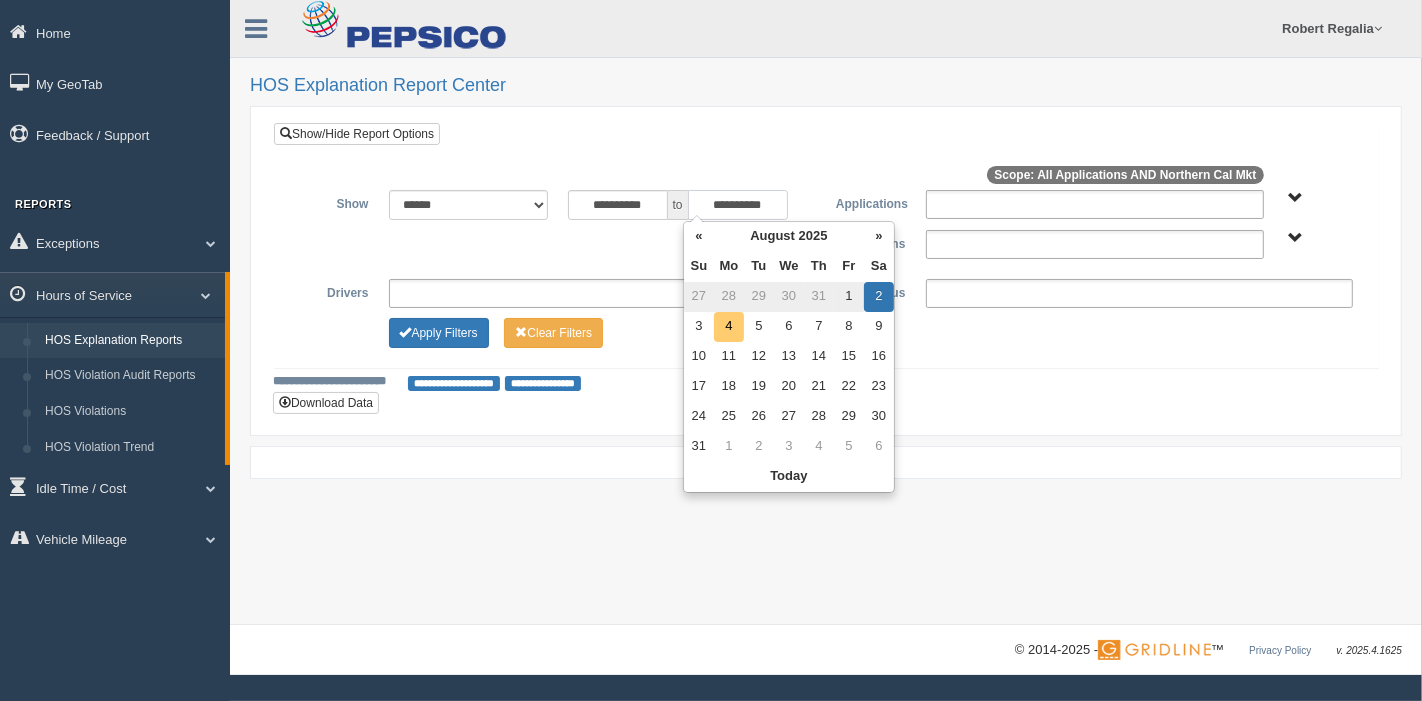 type on "**********" 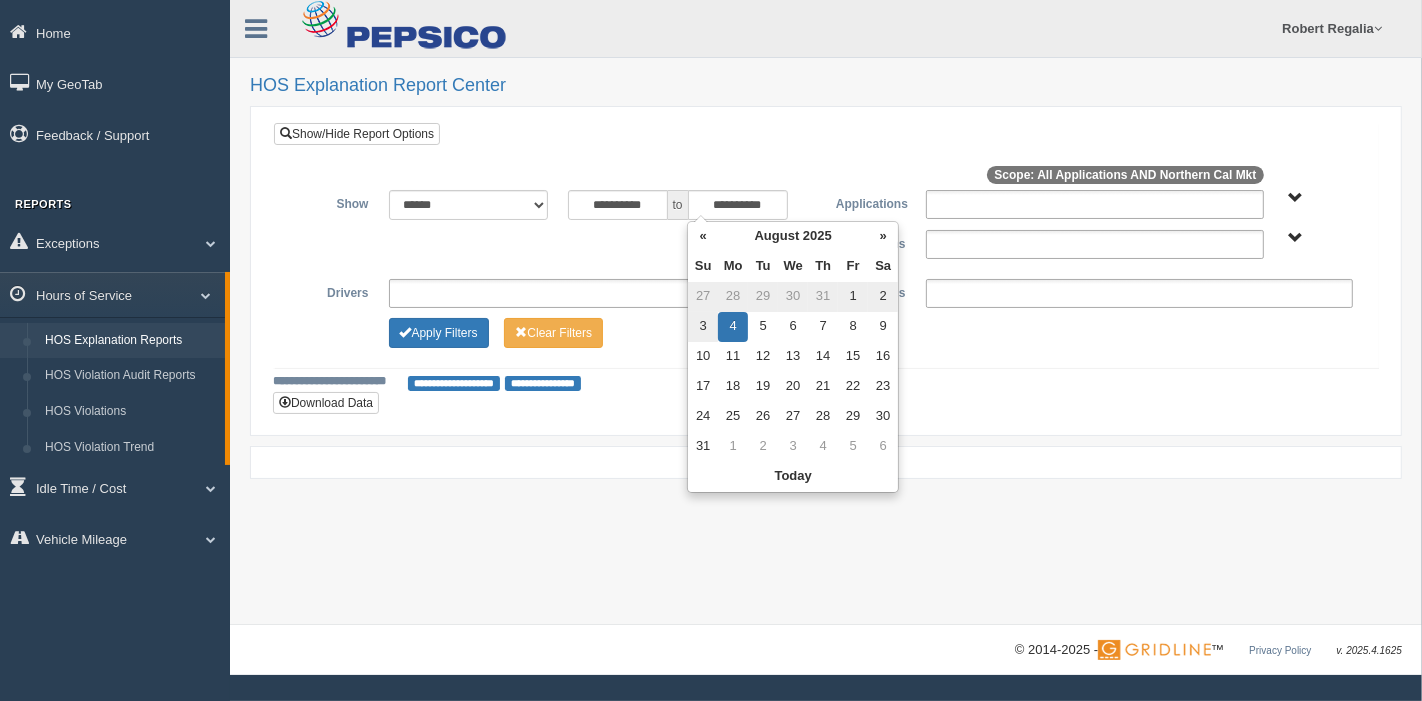 click at bounding box center [1095, 204] 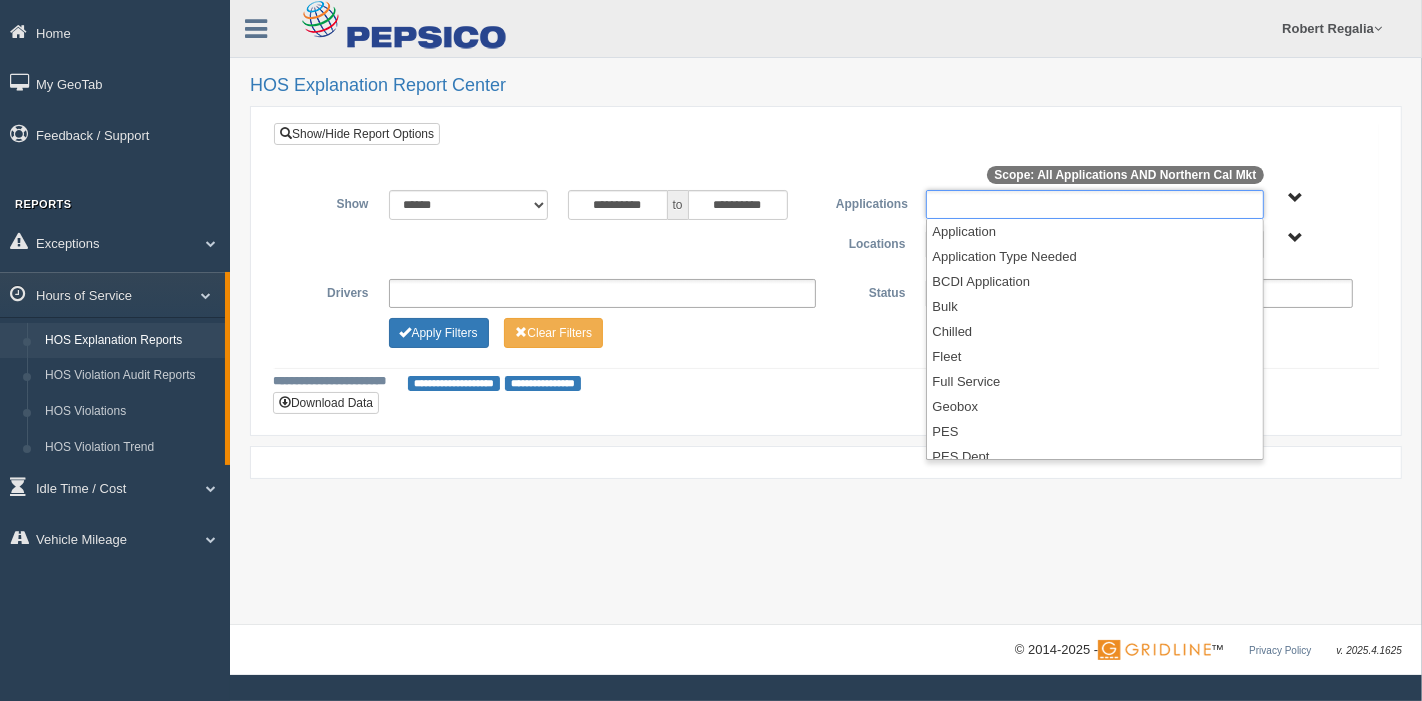 click on "**********" at bounding box center (826, 259) 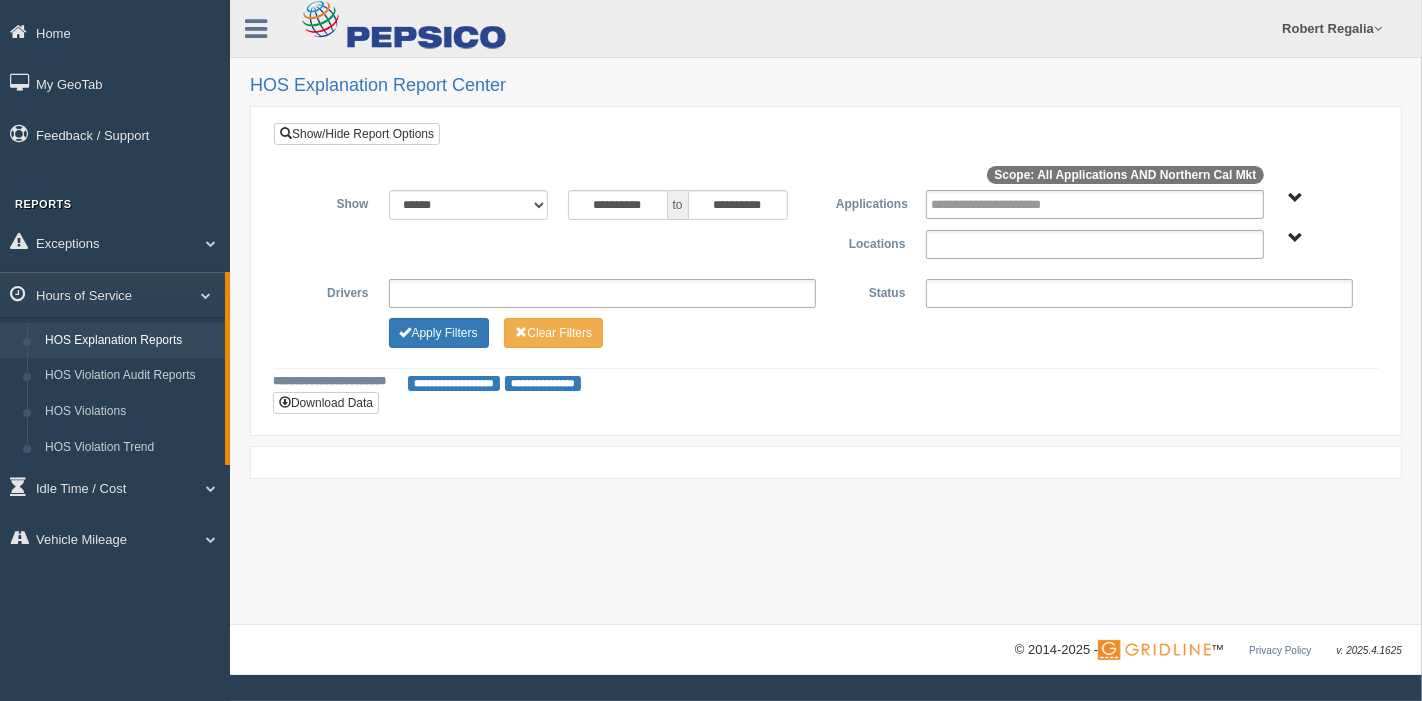 click at bounding box center [1140, 293] 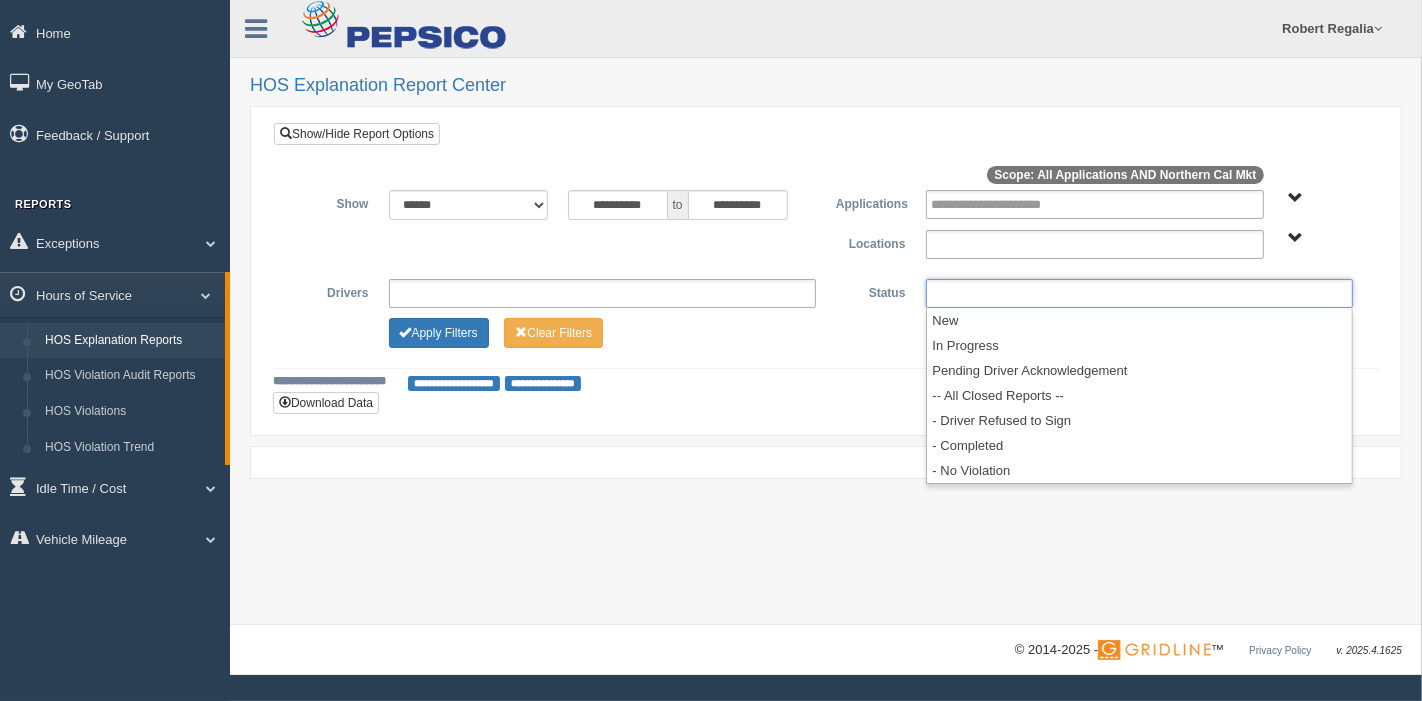 click on "Apply Filters
Clear Filters" at bounding box center (826, 330) 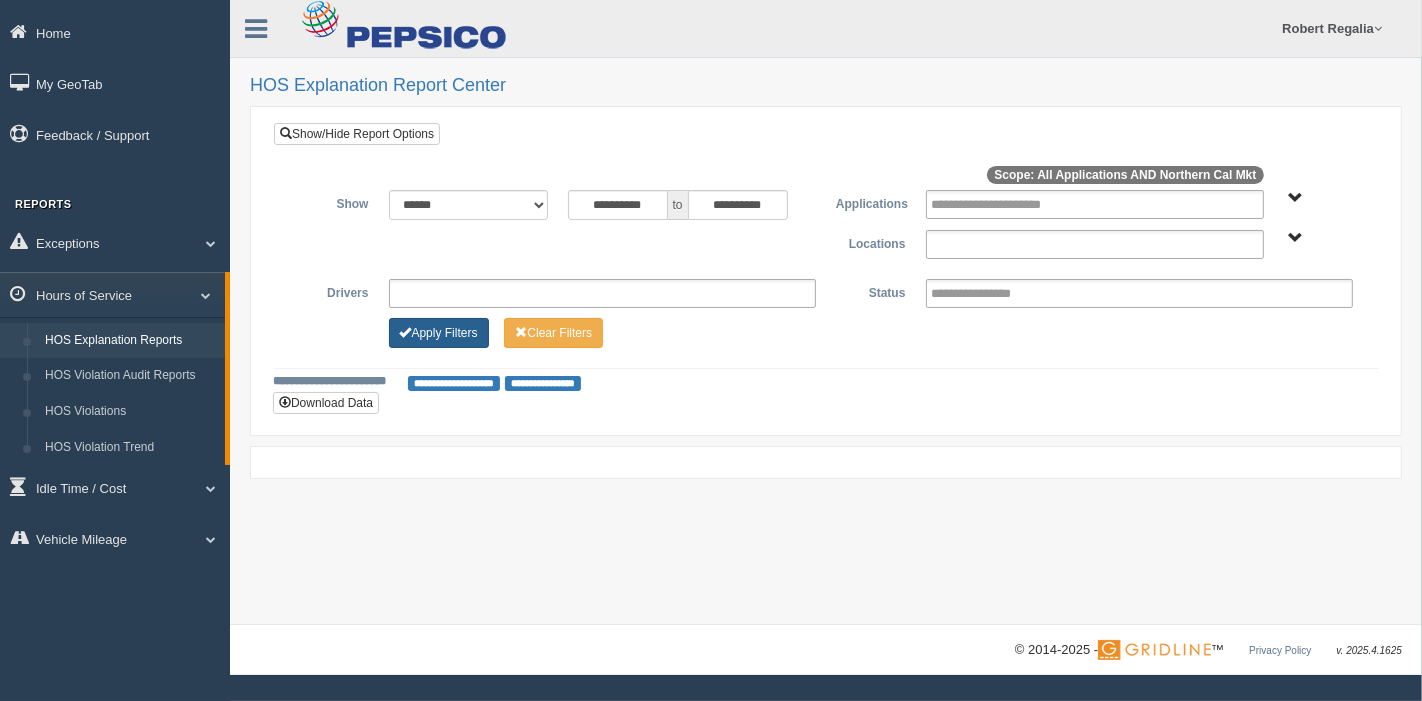 click on "Apply Filters" at bounding box center (439, 333) 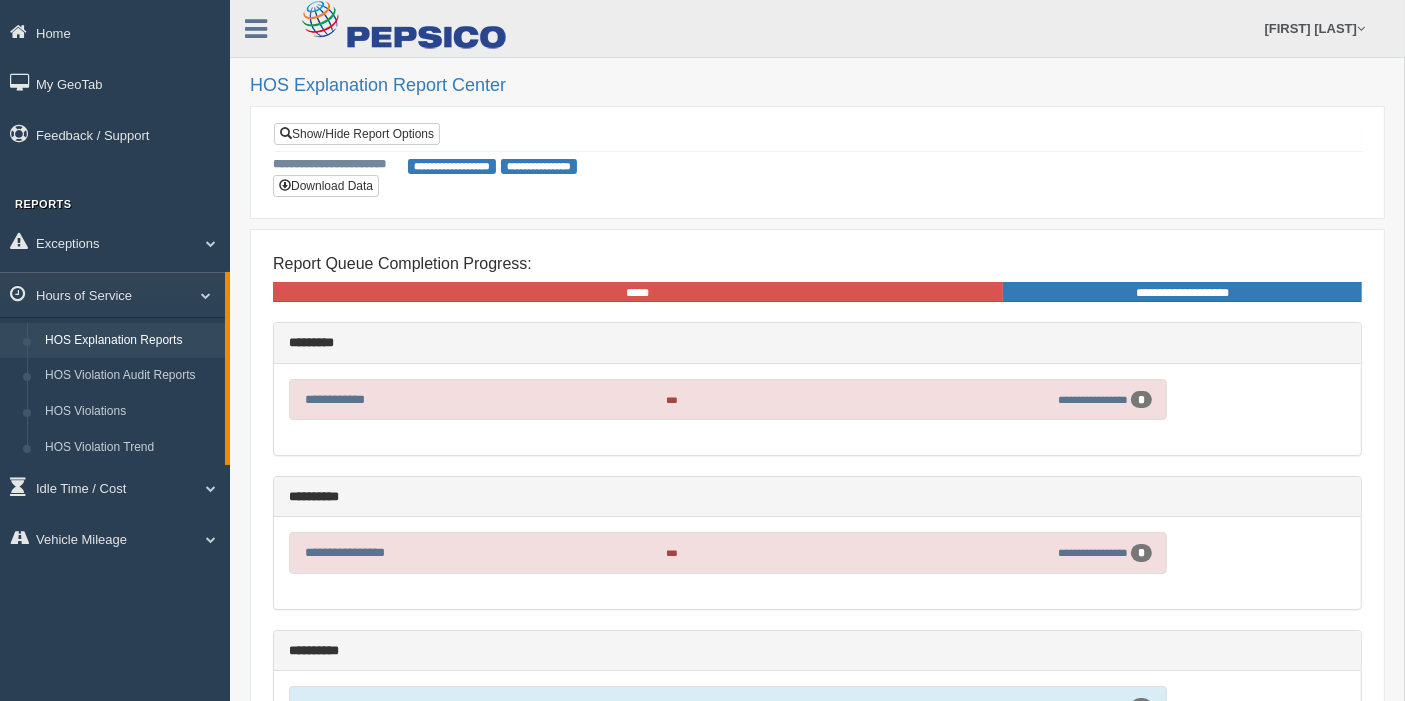scroll, scrollTop: 148, scrollLeft: 0, axis: vertical 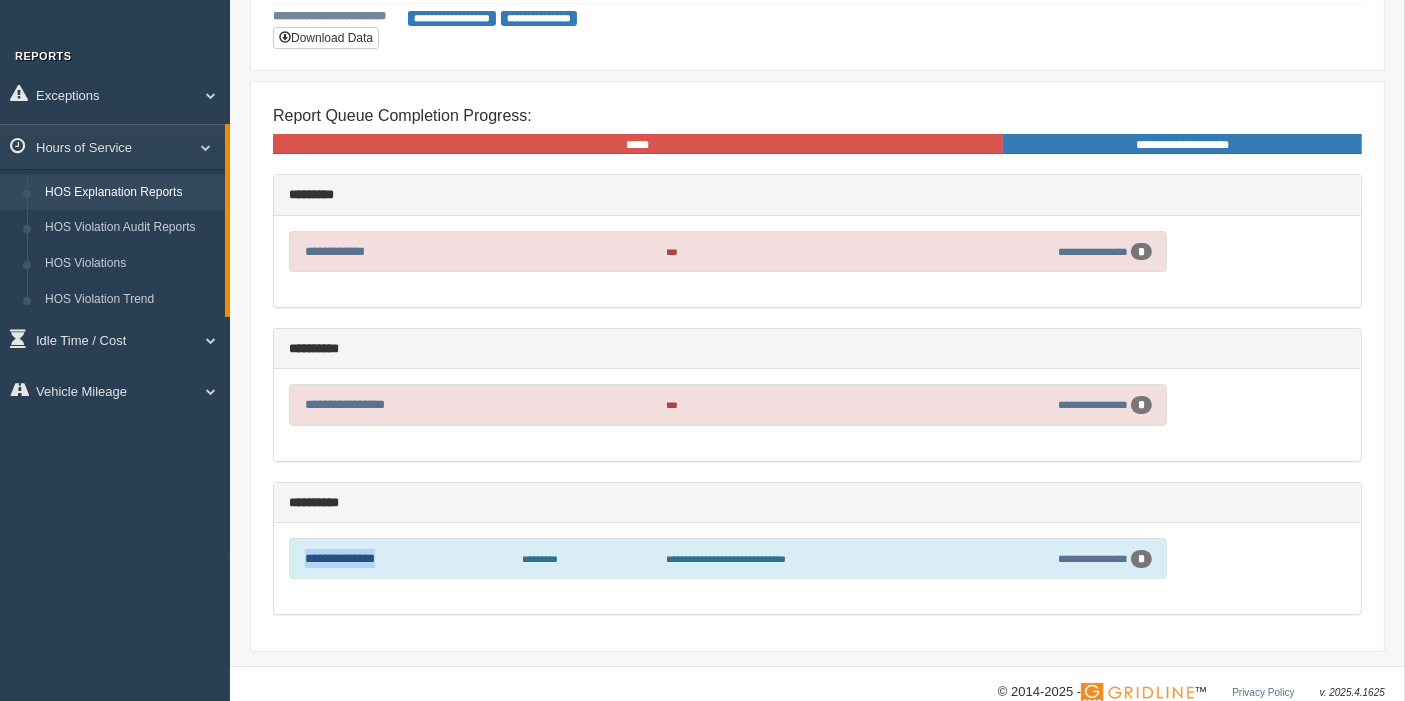 drag, startPoint x: 391, startPoint y: 548, endPoint x: 308, endPoint y: 557, distance: 83.48653 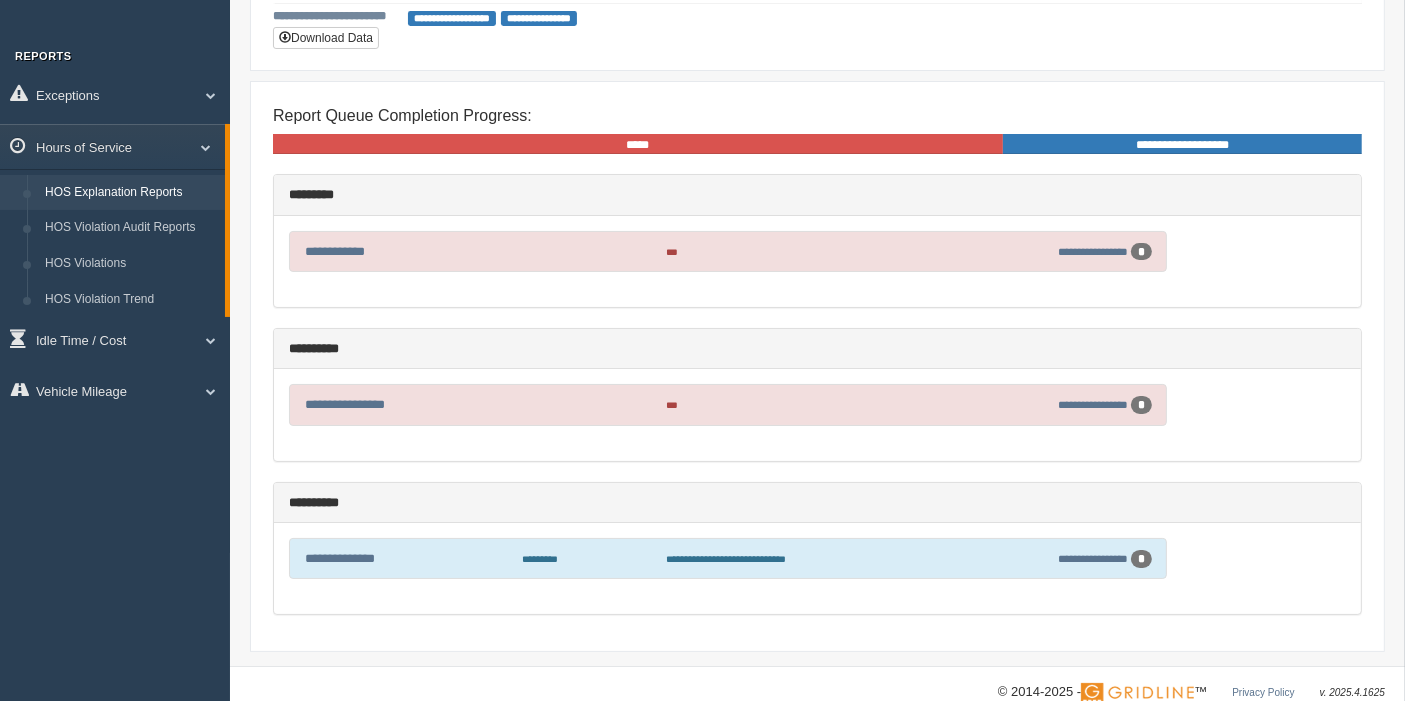 click on "**********" at bounding box center [817, 259] 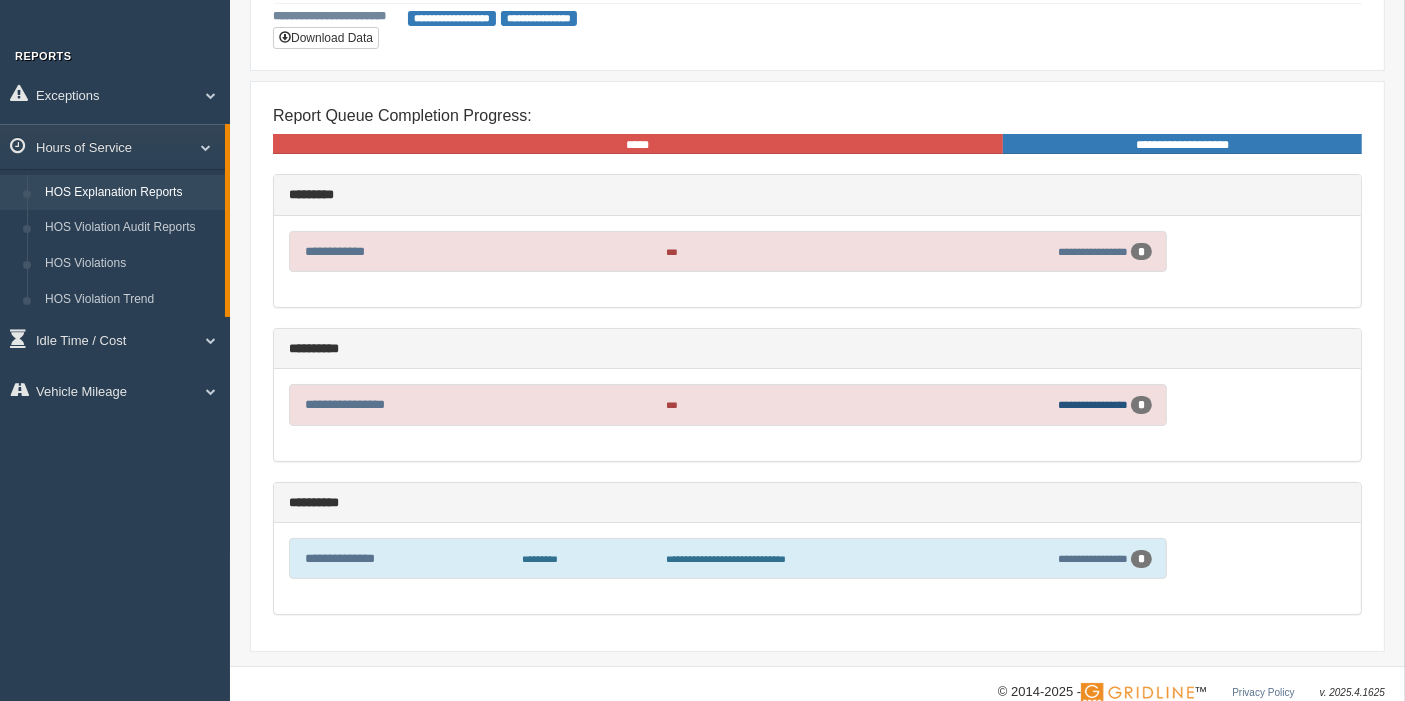 click on "**********" at bounding box center (1093, 404) 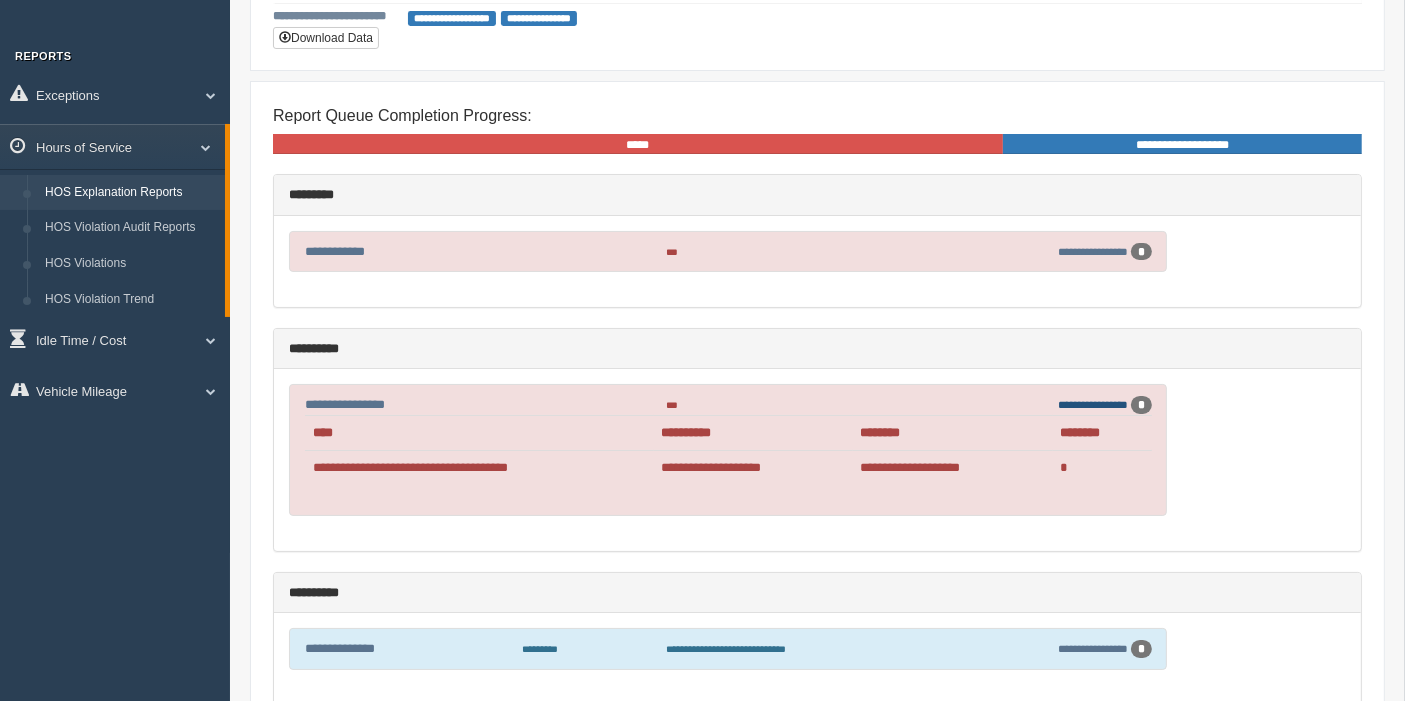 click on "**********" at bounding box center [1093, 404] 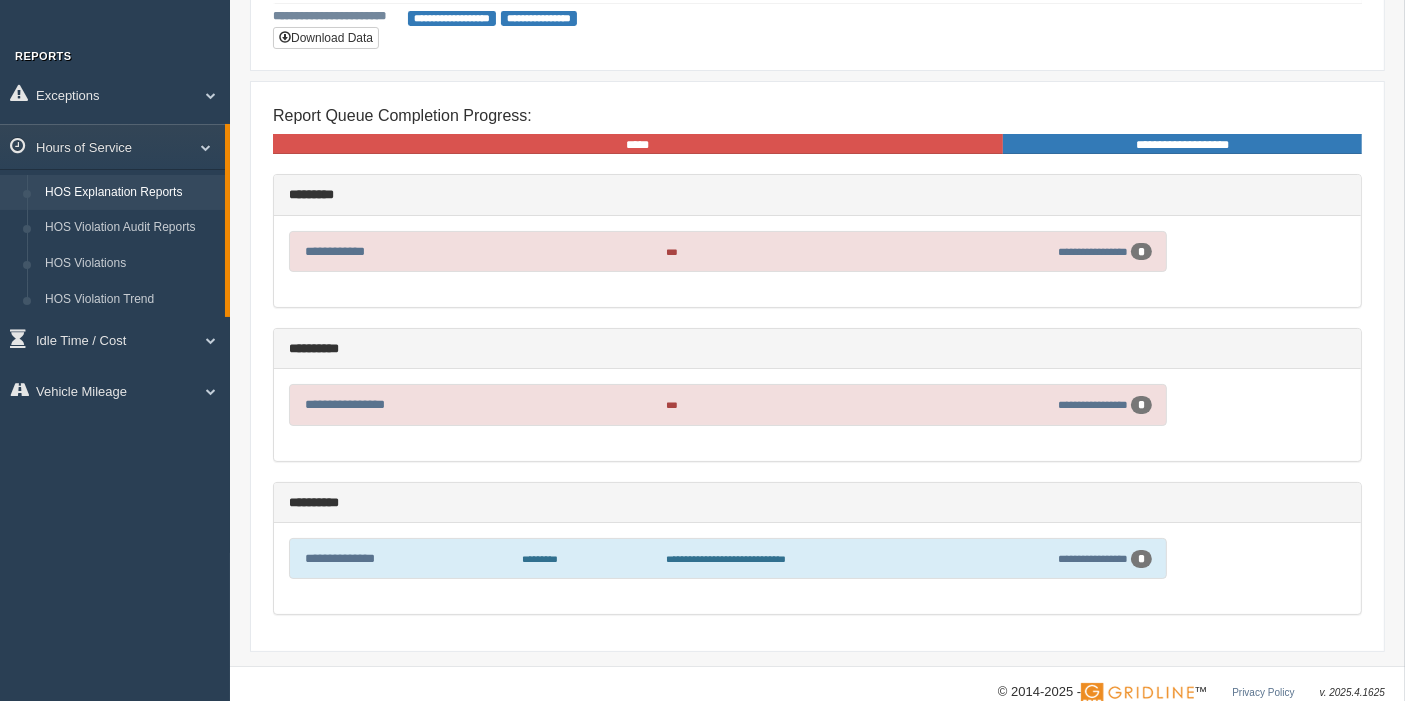 click on "**********" at bounding box center (728, 404) 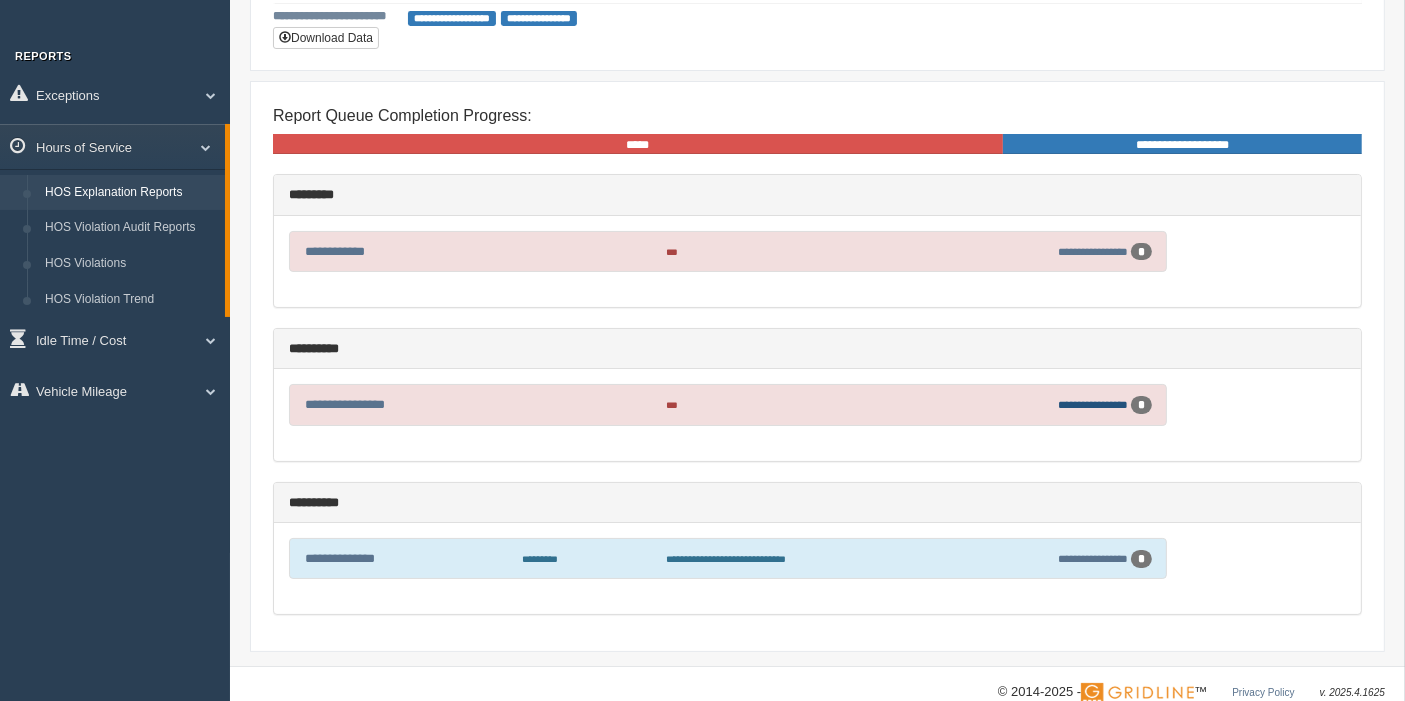 click on "**********" at bounding box center [1093, 404] 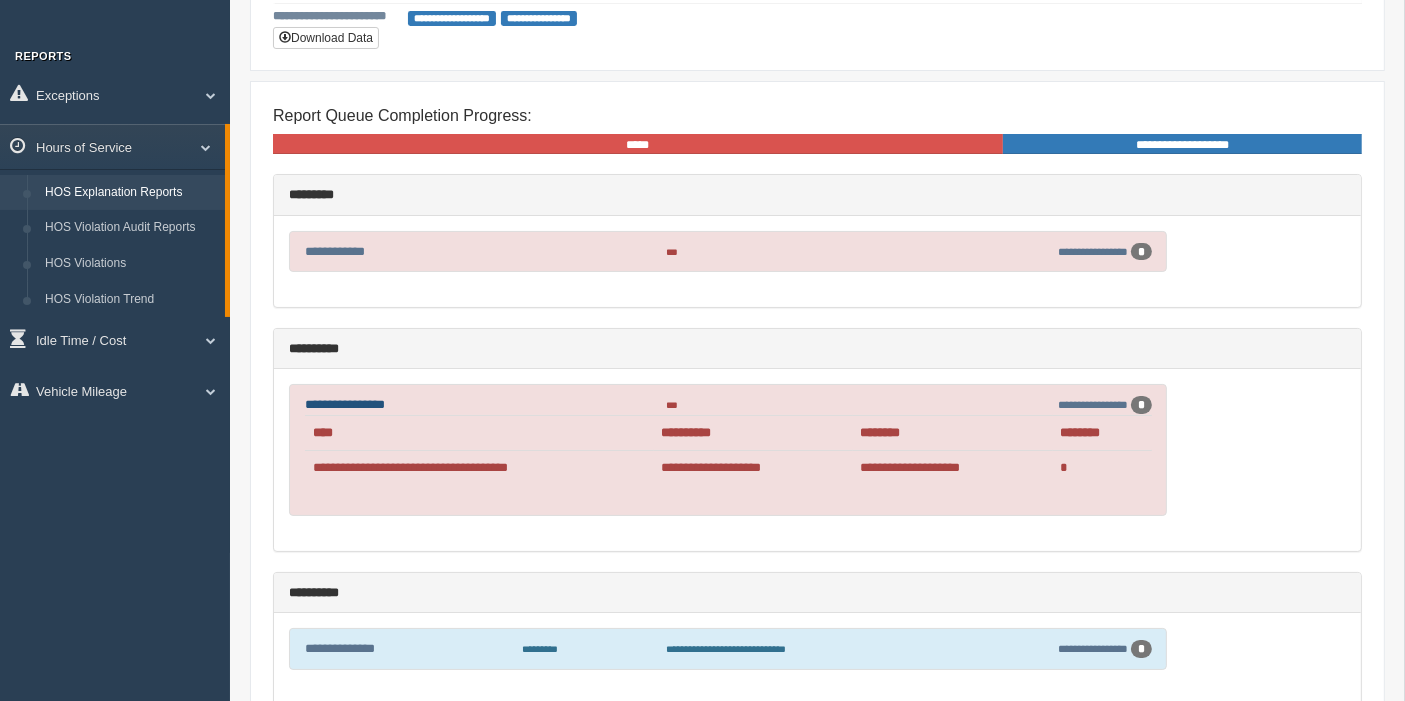 click on "**********" at bounding box center (345, 404) 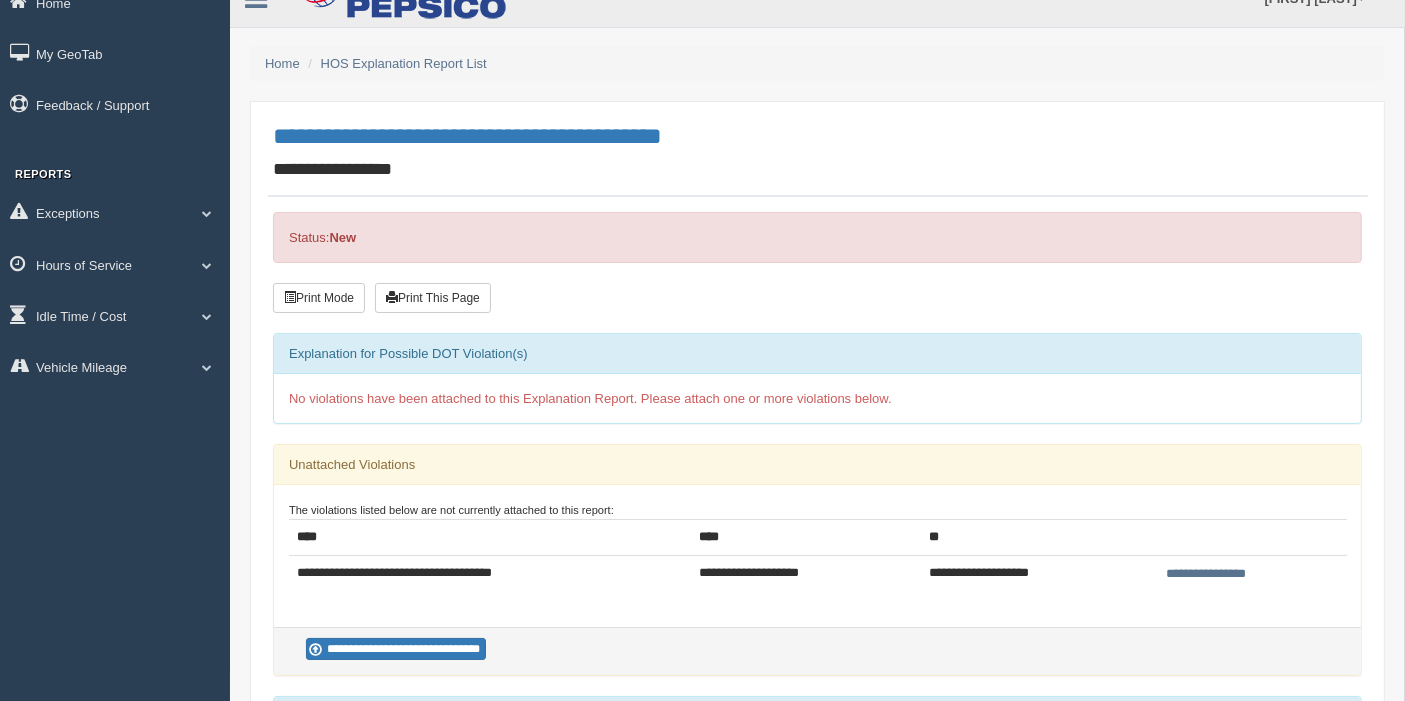 scroll, scrollTop: 0, scrollLeft: 0, axis: both 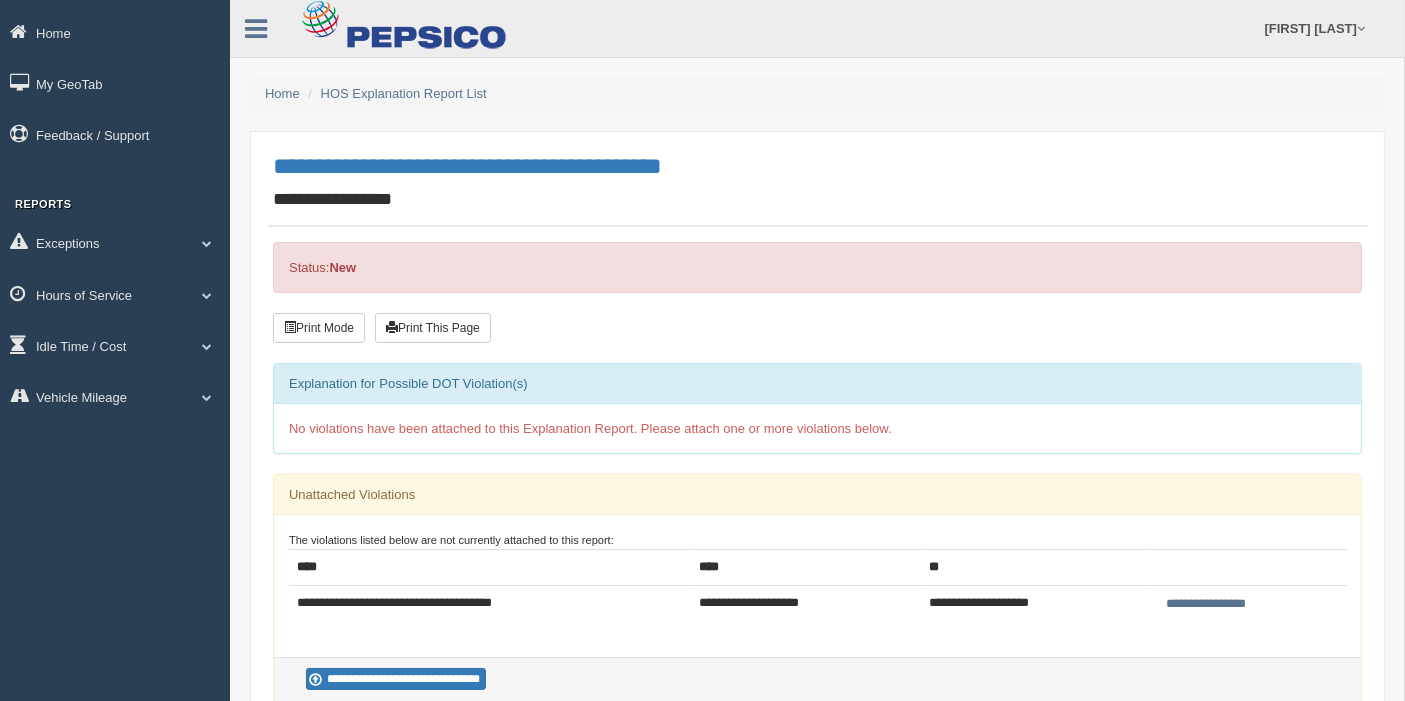 click on "HOS Explanation Report List" at bounding box center [394, 93] 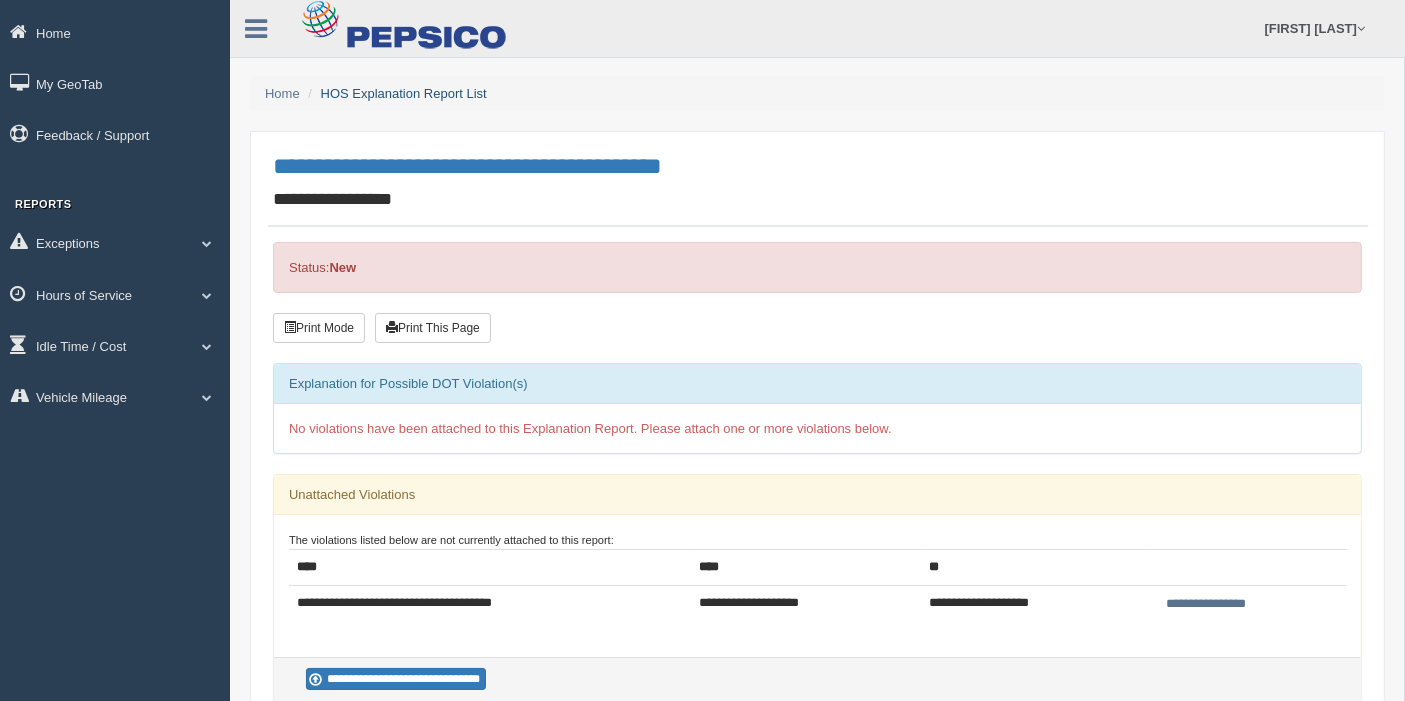 click on "HOS Explanation Report List" at bounding box center (404, 93) 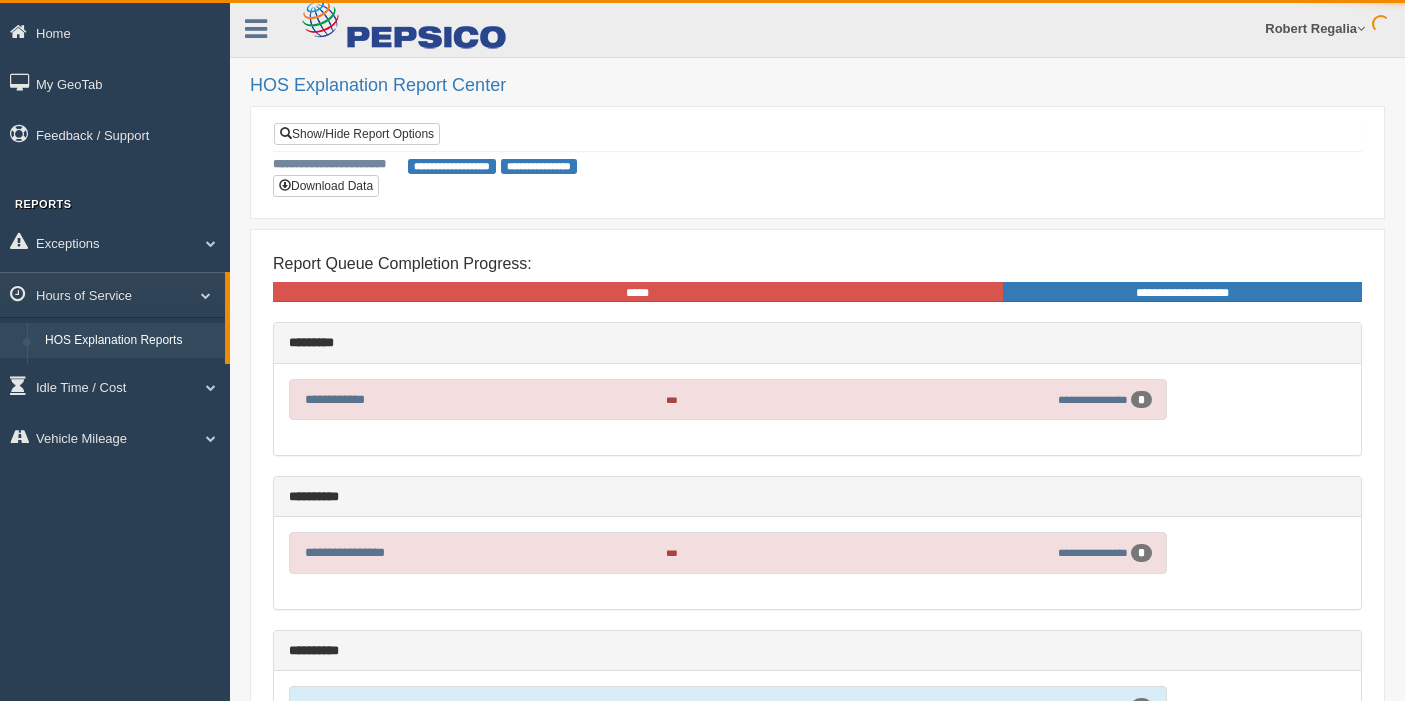 scroll, scrollTop: 0, scrollLeft: 0, axis: both 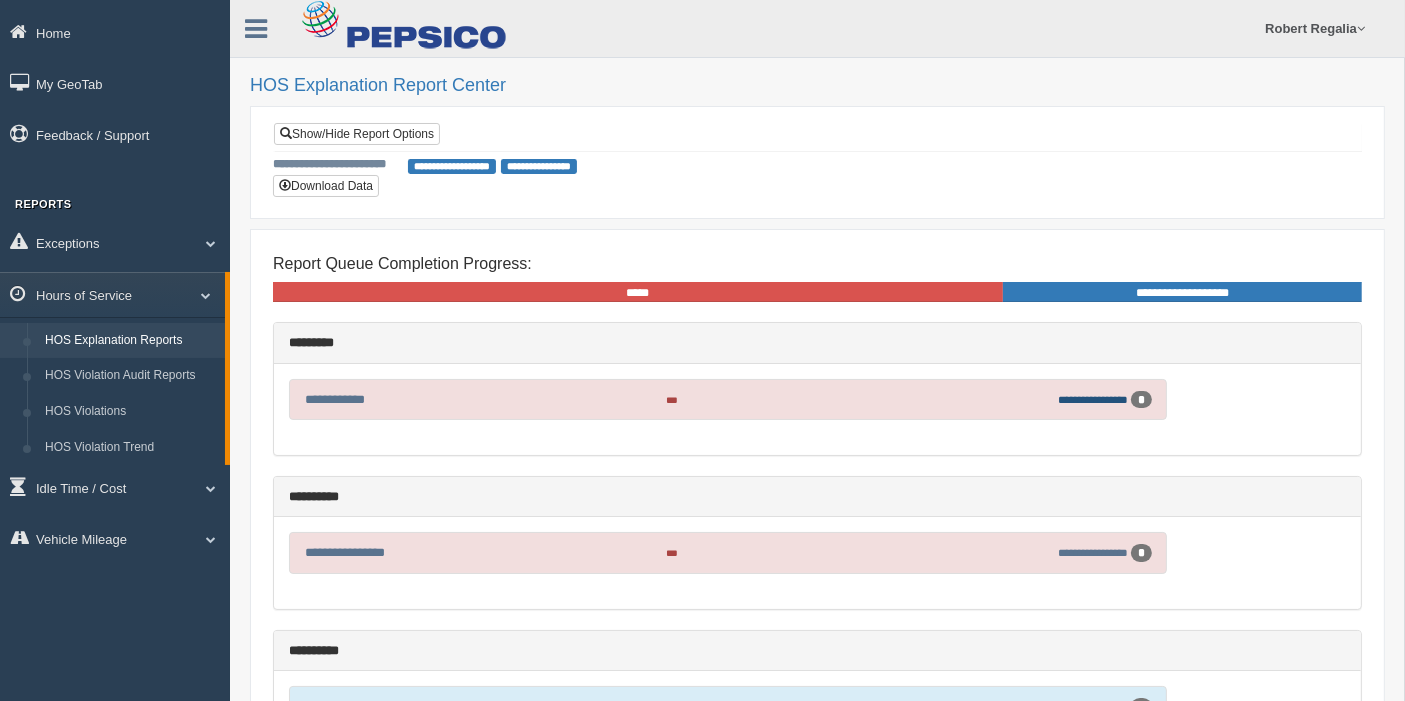 click on "**********" at bounding box center [1093, 399] 